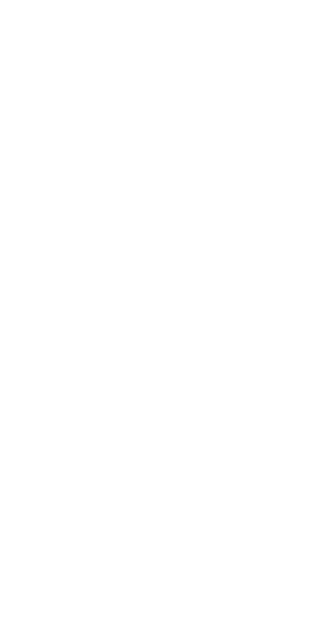 scroll, scrollTop: 0, scrollLeft: 0, axis: both 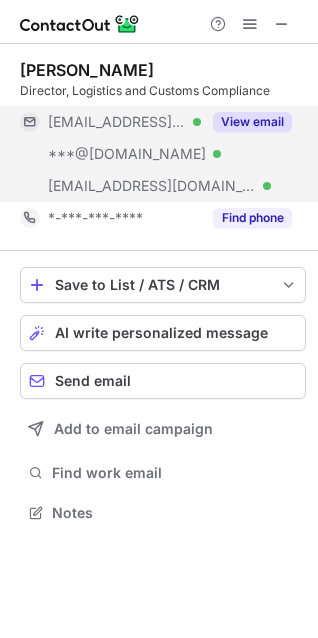 click on "View email" at bounding box center (252, 122) 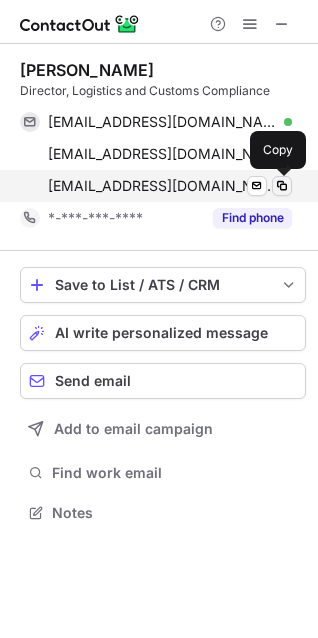click at bounding box center (282, 186) 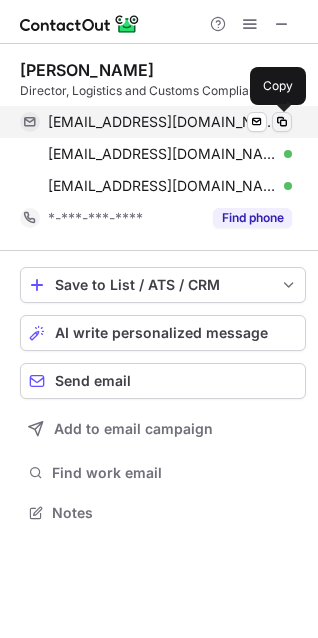 click at bounding box center (282, 122) 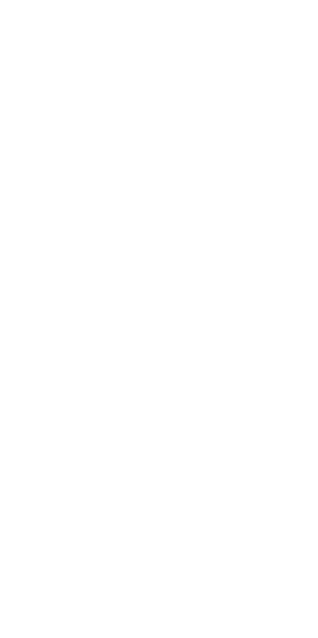 scroll, scrollTop: 0, scrollLeft: 0, axis: both 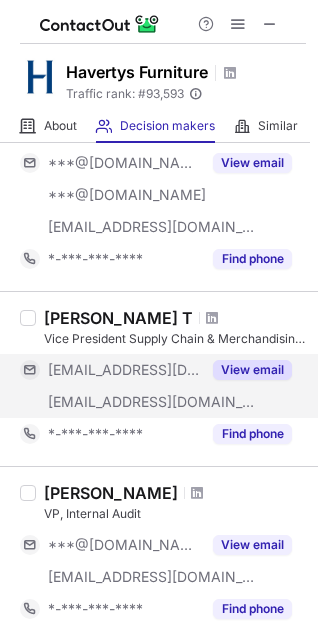 click on "View email" at bounding box center [252, 370] 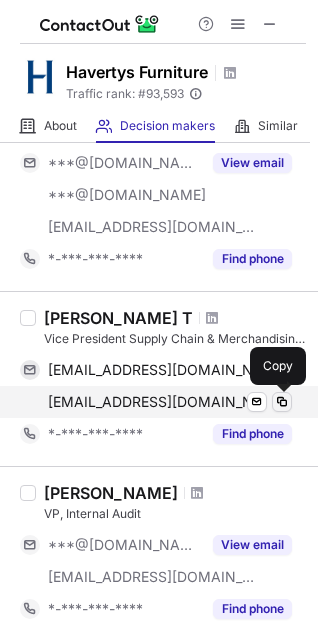 click at bounding box center [282, 402] 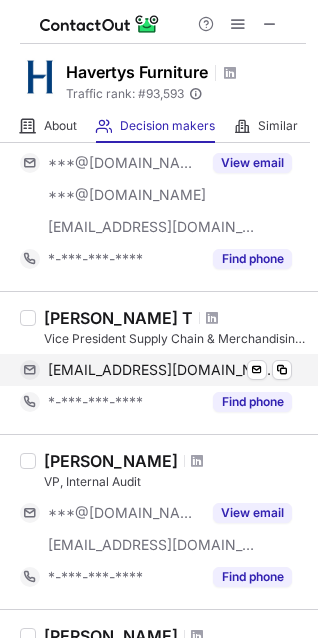 click on "abirgt@usa.net Verified Send email Copy" at bounding box center [156, 370] 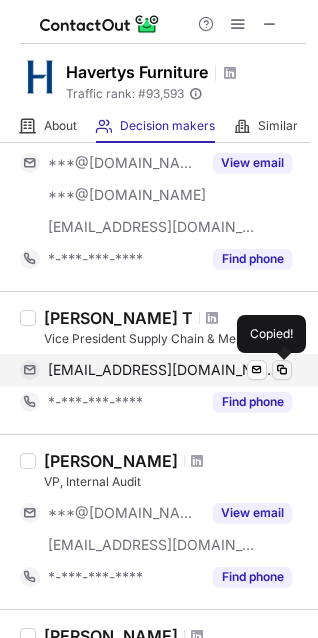 click at bounding box center (282, 370) 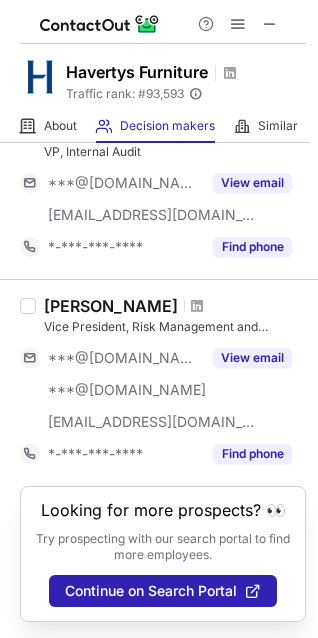 scroll, scrollTop: 1449, scrollLeft: 0, axis: vertical 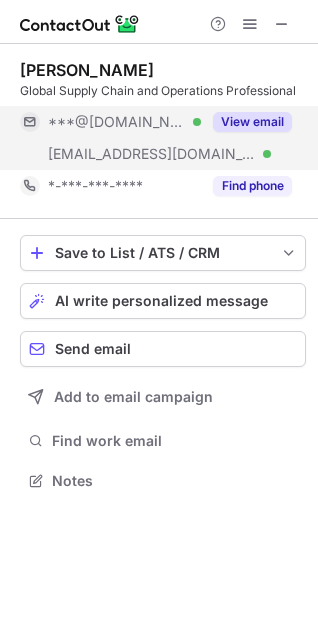 click on "View email" at bounding box center (252, 122) 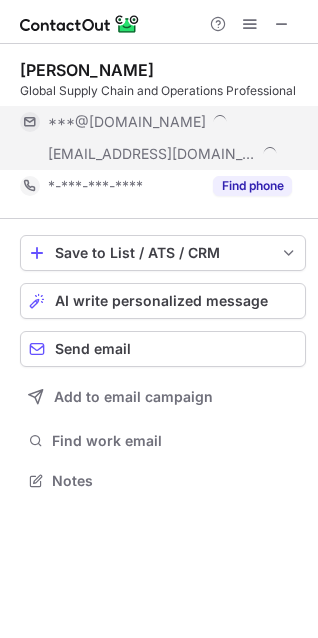 scroll, scrollTop: 10, scrollLeft: 10, axis: both 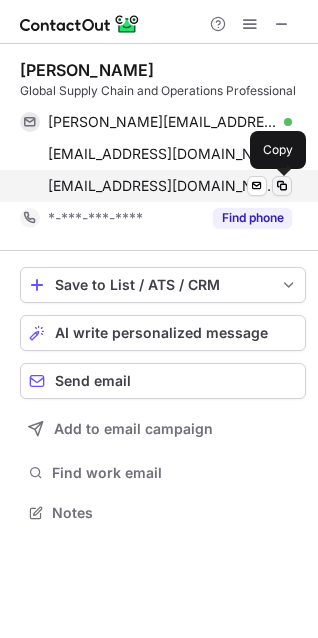 click at bounding box center [282, 186] 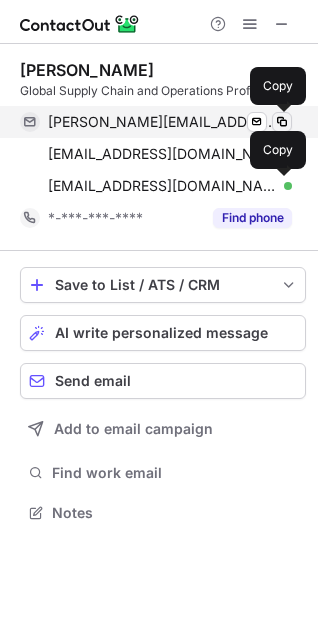 click at bounding box center [282, 122] 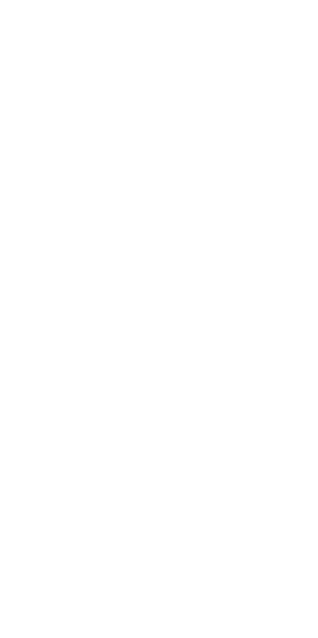scroll, scrollTop: 0, scrollLeft: 0, axis: both 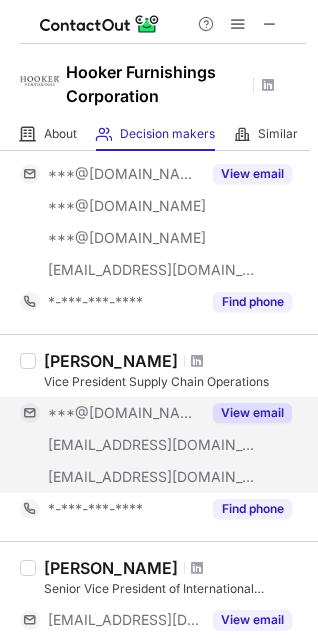 click on "View email" at bounding box center (252, 413) 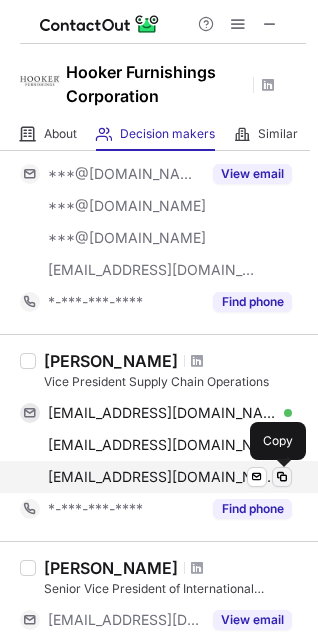 click at bounding box center (282, 477) 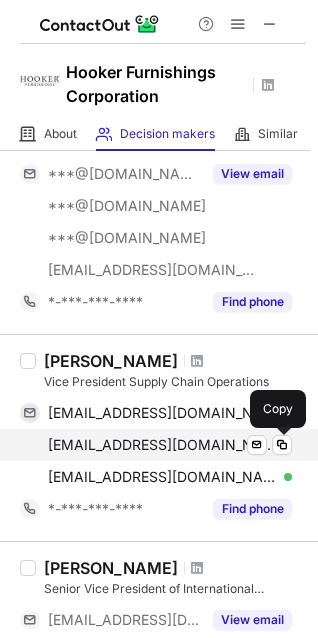 drag, startPoint x: 282, startPoint y: 446, endPoint x: 271, endPoint y: 446, distance: 11 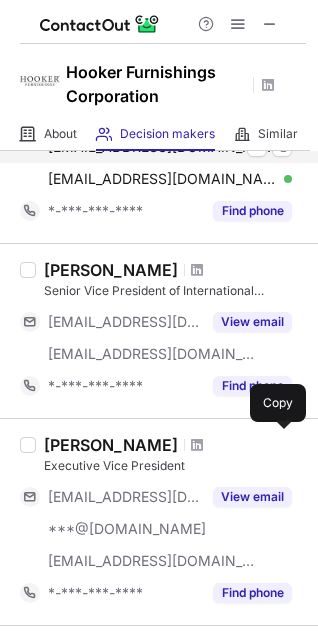scroll, scrollTop: 1000, scrollLeft: 0, axis: vertical 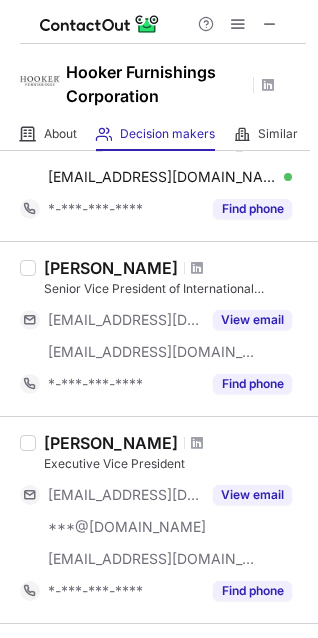click on "Senior Vice President of International Operations" at bounding box center (175, 289) 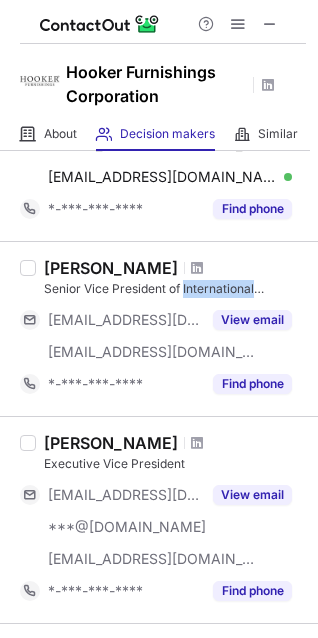 click on "Senior Vice President of International Operations" at bounding box center (175, 289) 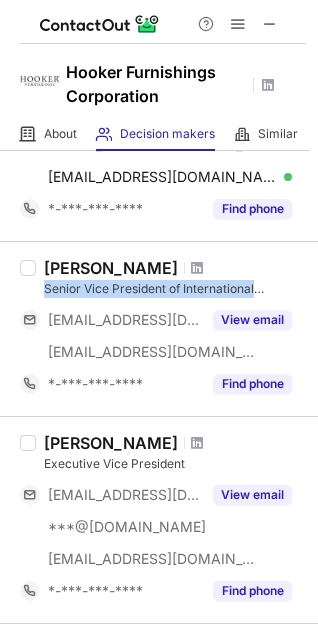 click on "Senior Vice President of International Operations" at bounding box center [175, 289] 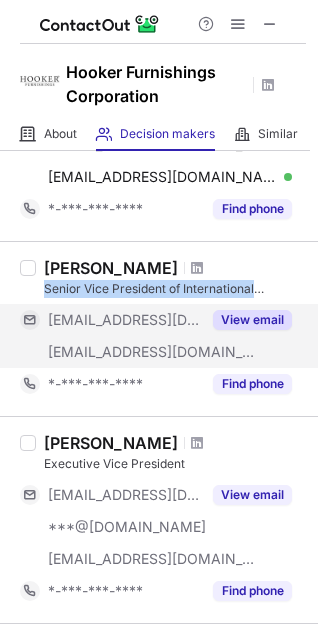 copy on "Senior Vice President of International Operations" 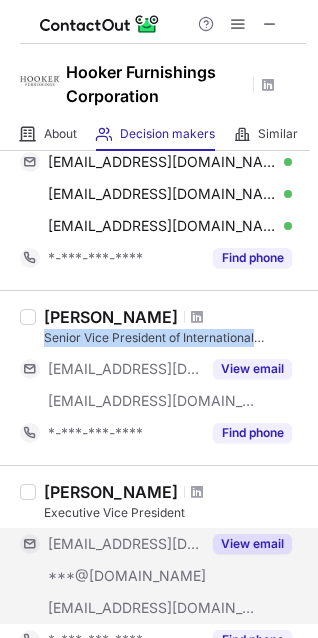 scroll, scrollTop: 913, scrollLeft: 0, axis: vertical 